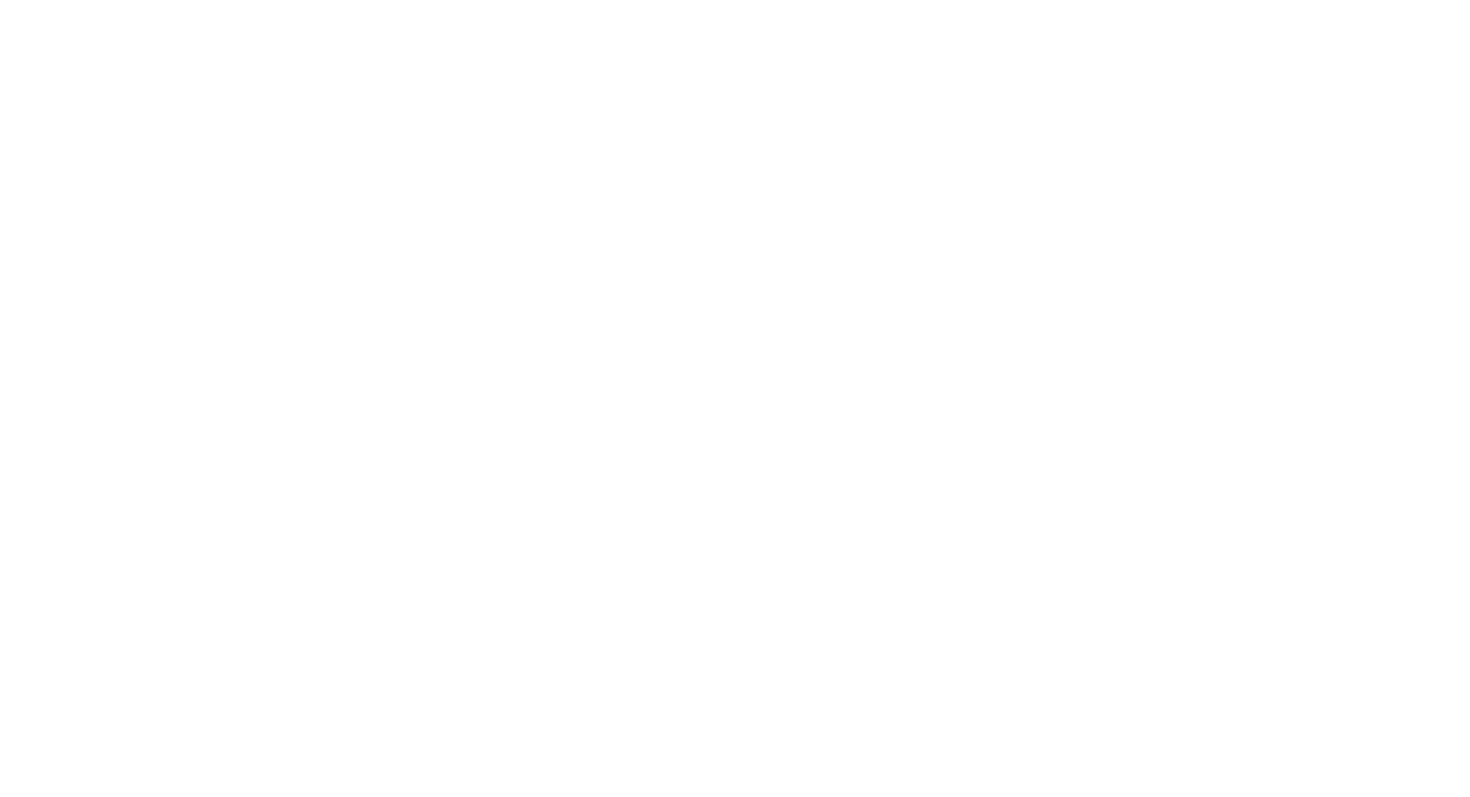 scroll, scrollTop: 0, scrollLeft: 0, axis: both 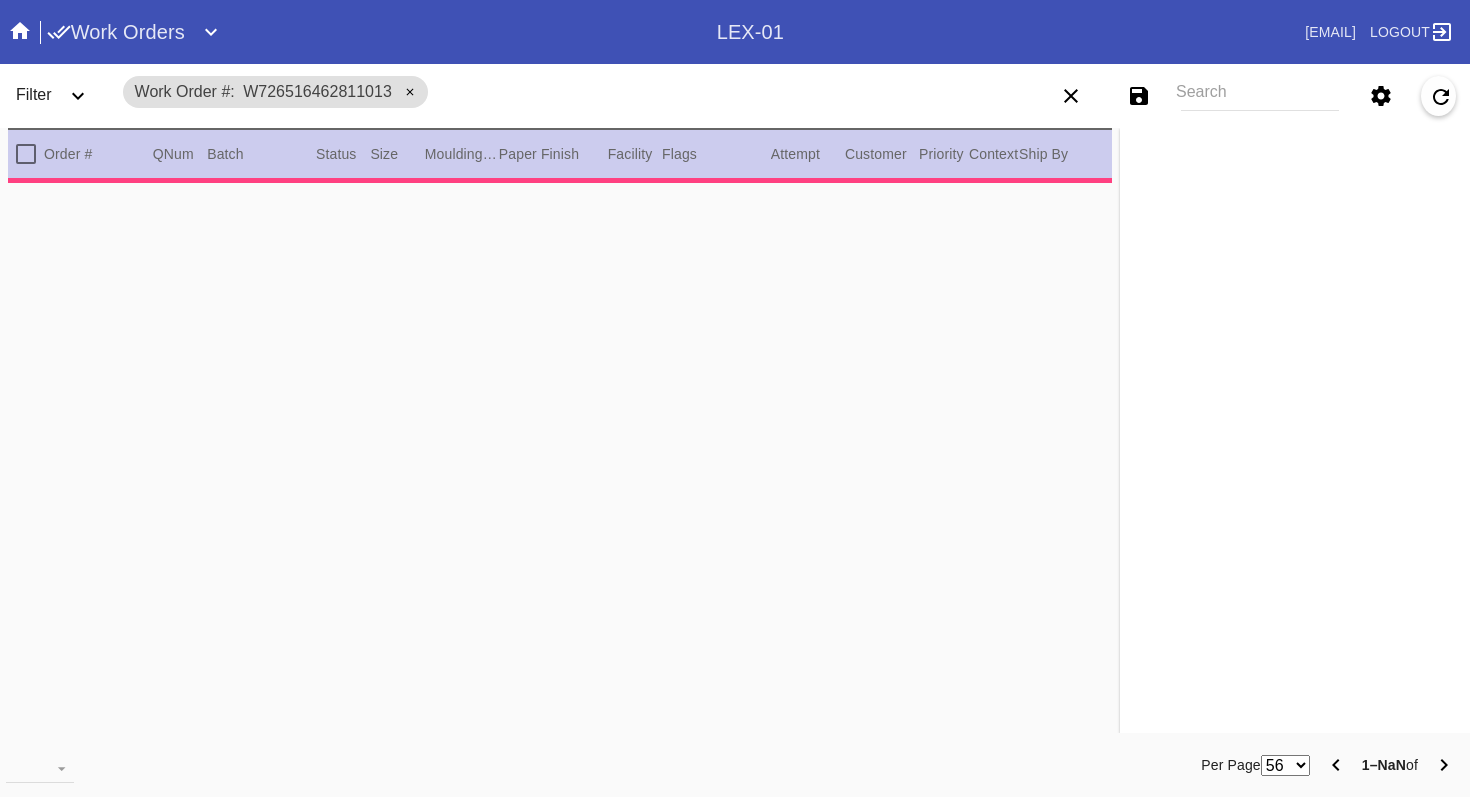 type on "1.5" 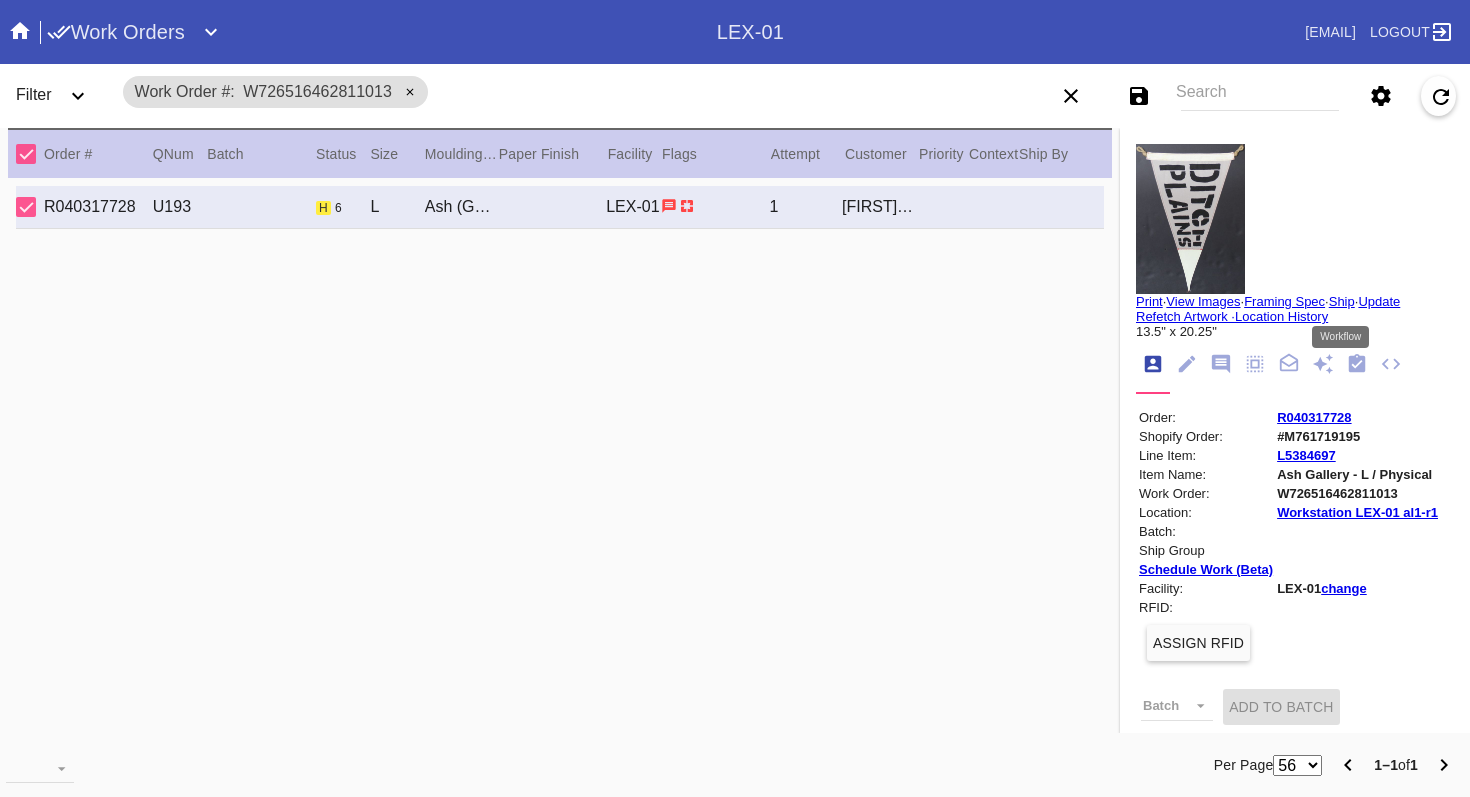 click 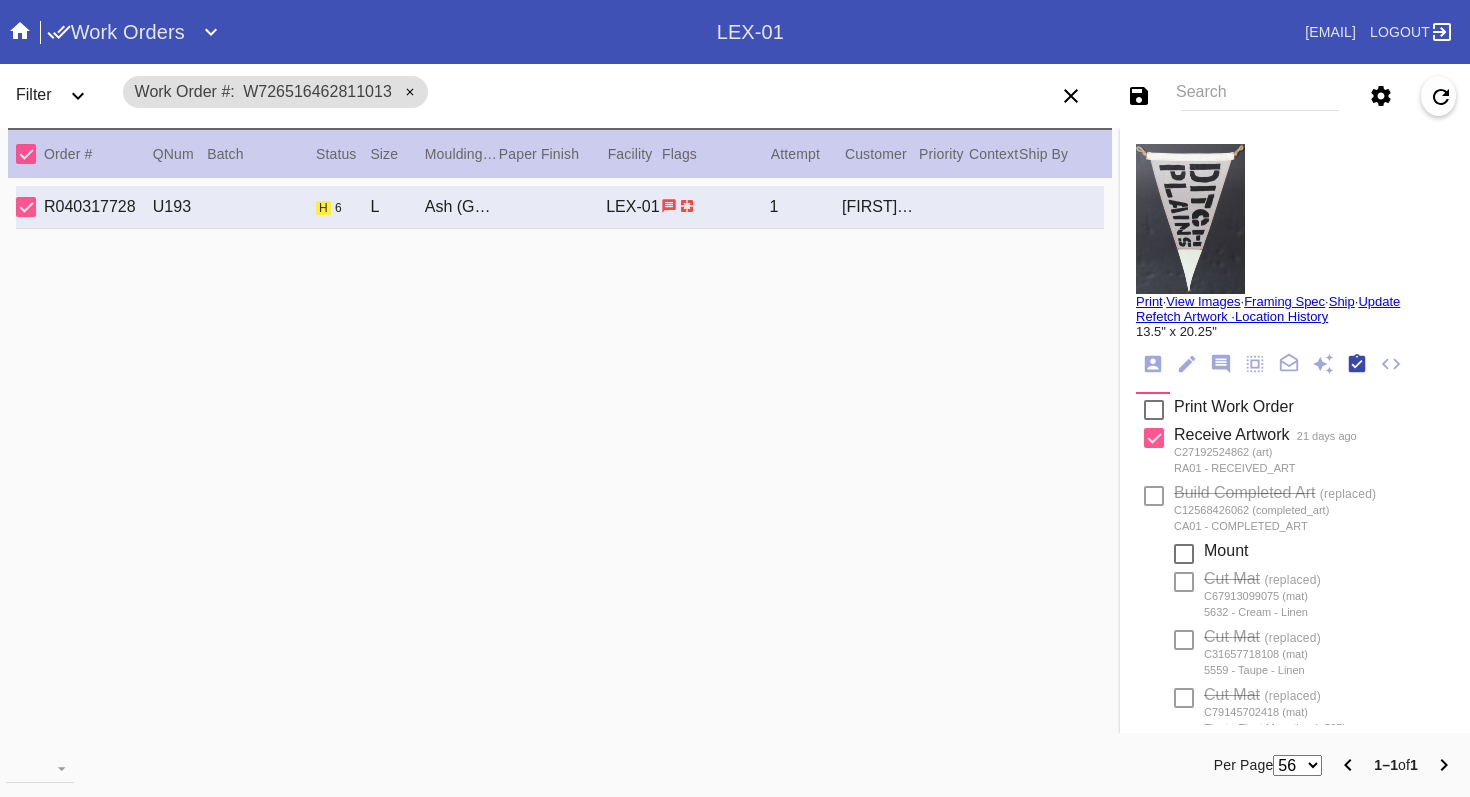scroll, scrollTop: 320, scrollLeft: 0, axis: vertical 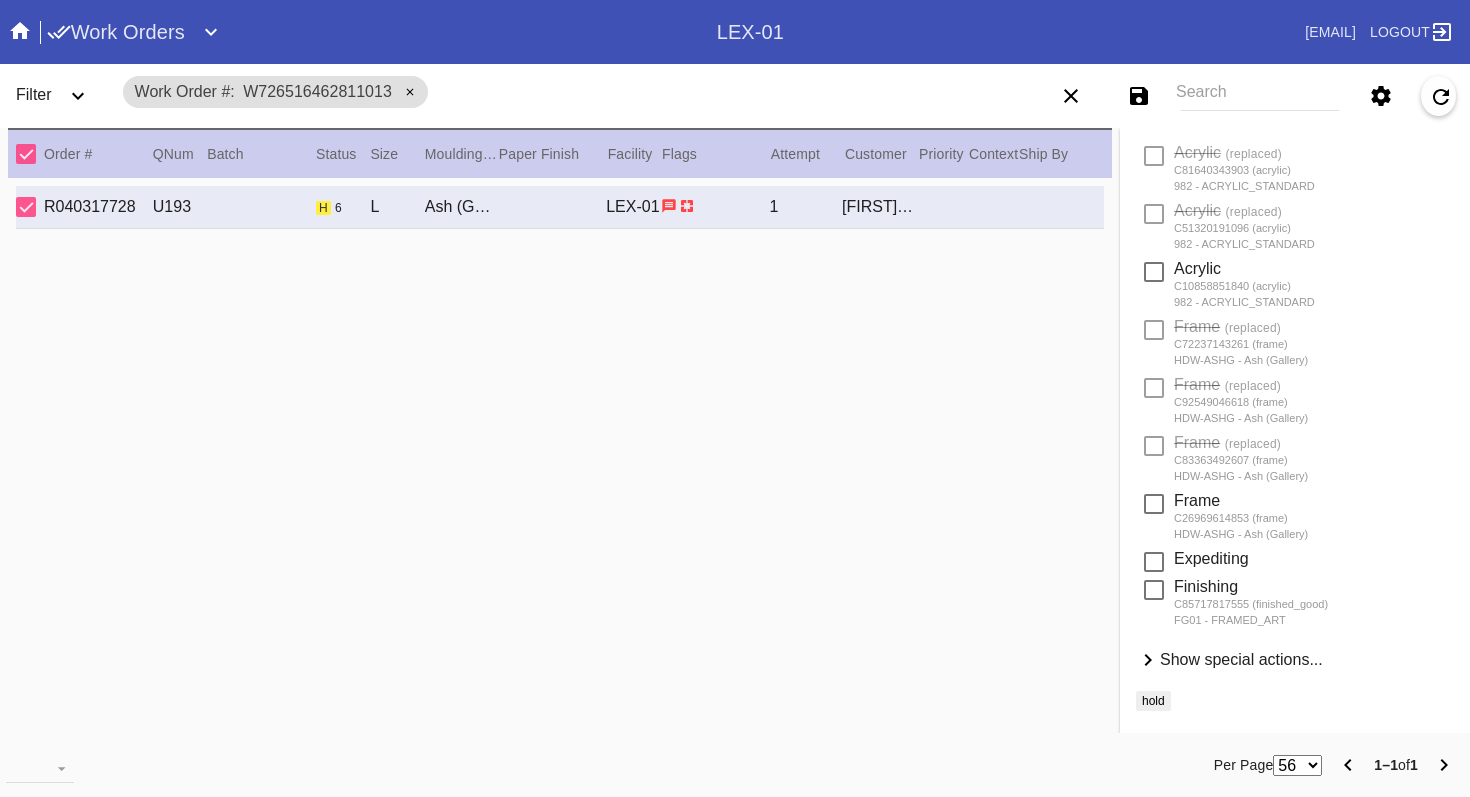 click on "Show special actions..." at bounding box center (1241, 659) 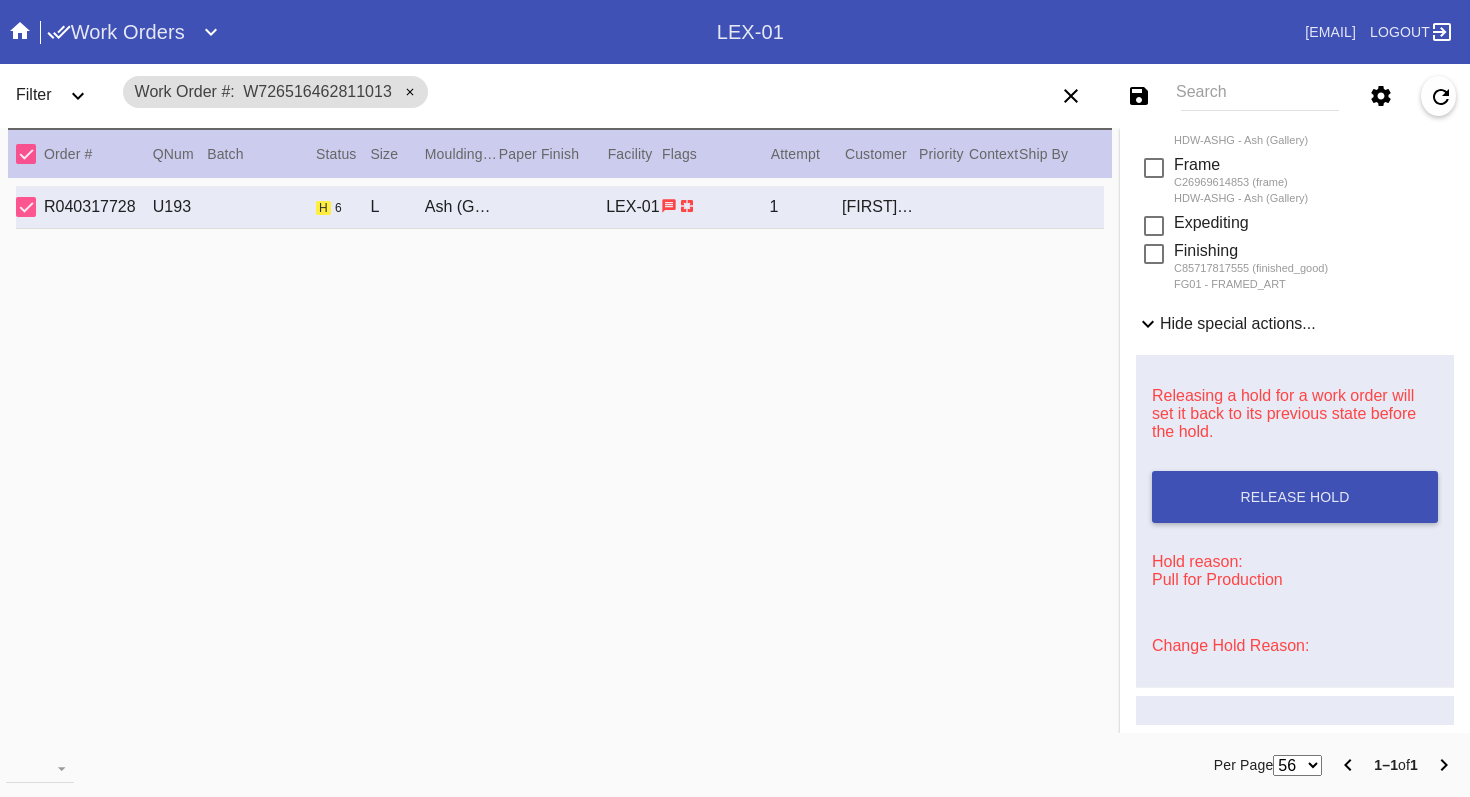 scroll, scrollTop: 1429, scrollLeft: 0, axis: vertical 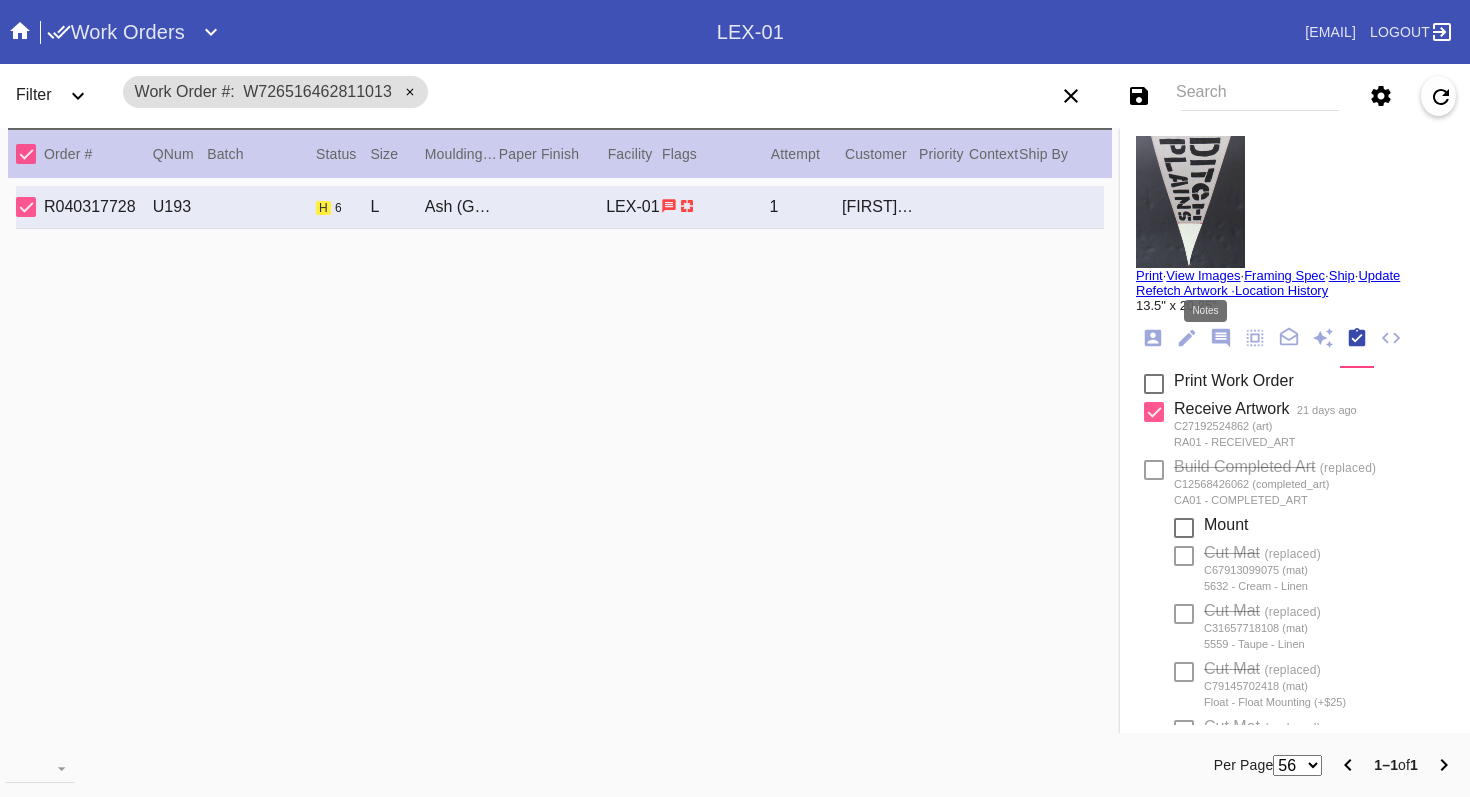 click 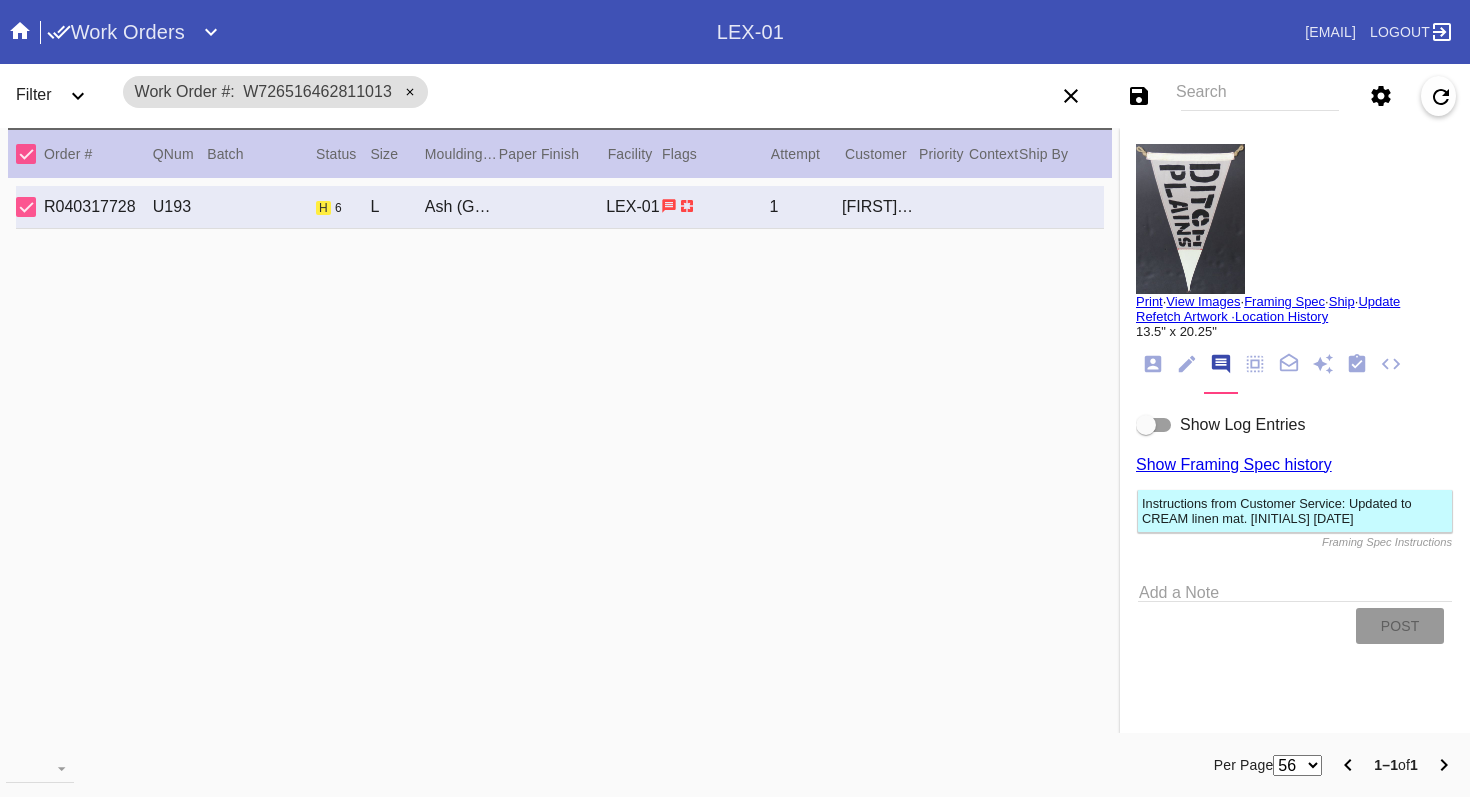 scroll, scrollTop: 0, scrollLeft: 0, axis: both 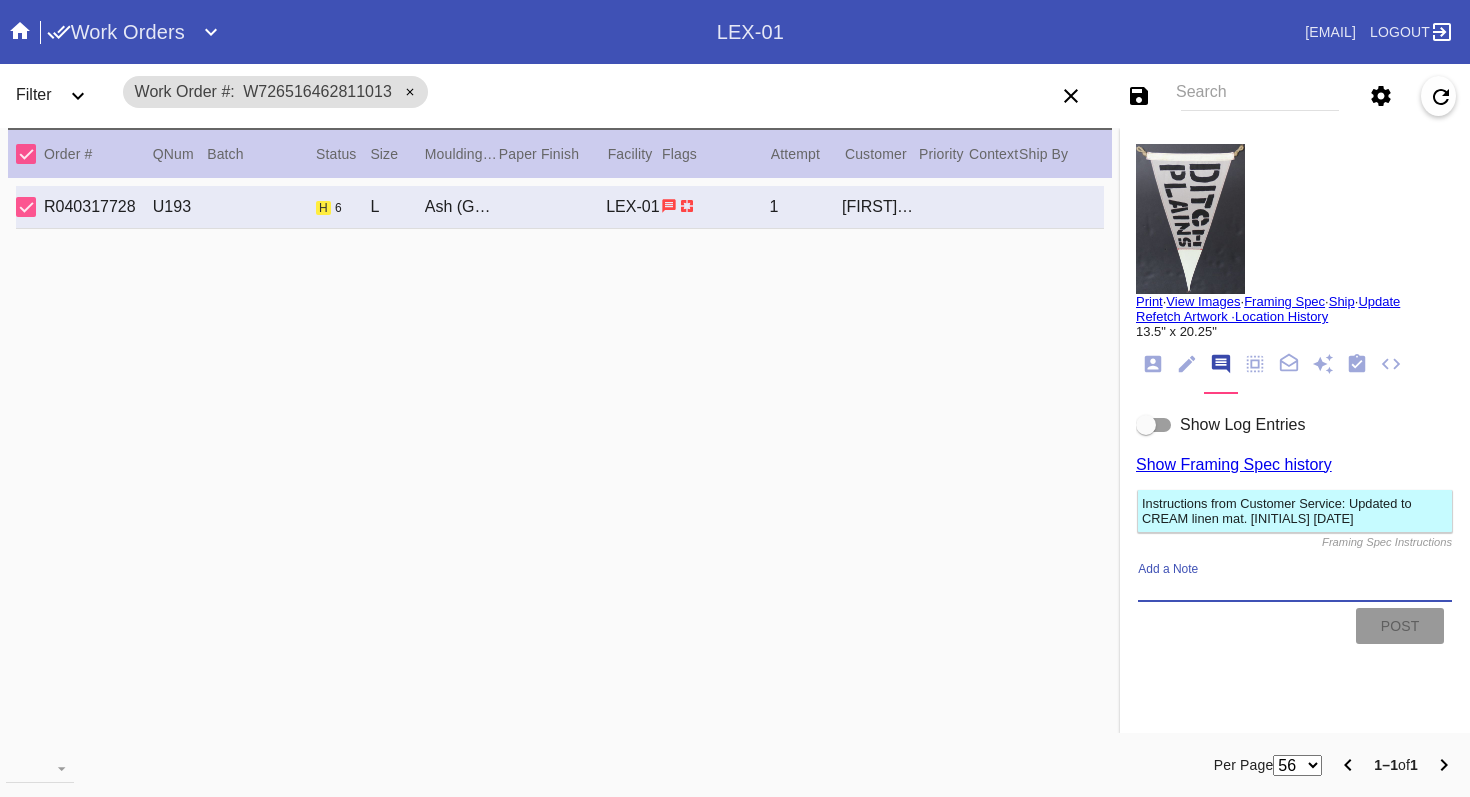 paste on "Updated to CREAM linen mat. [INITIALS] [DATE]" 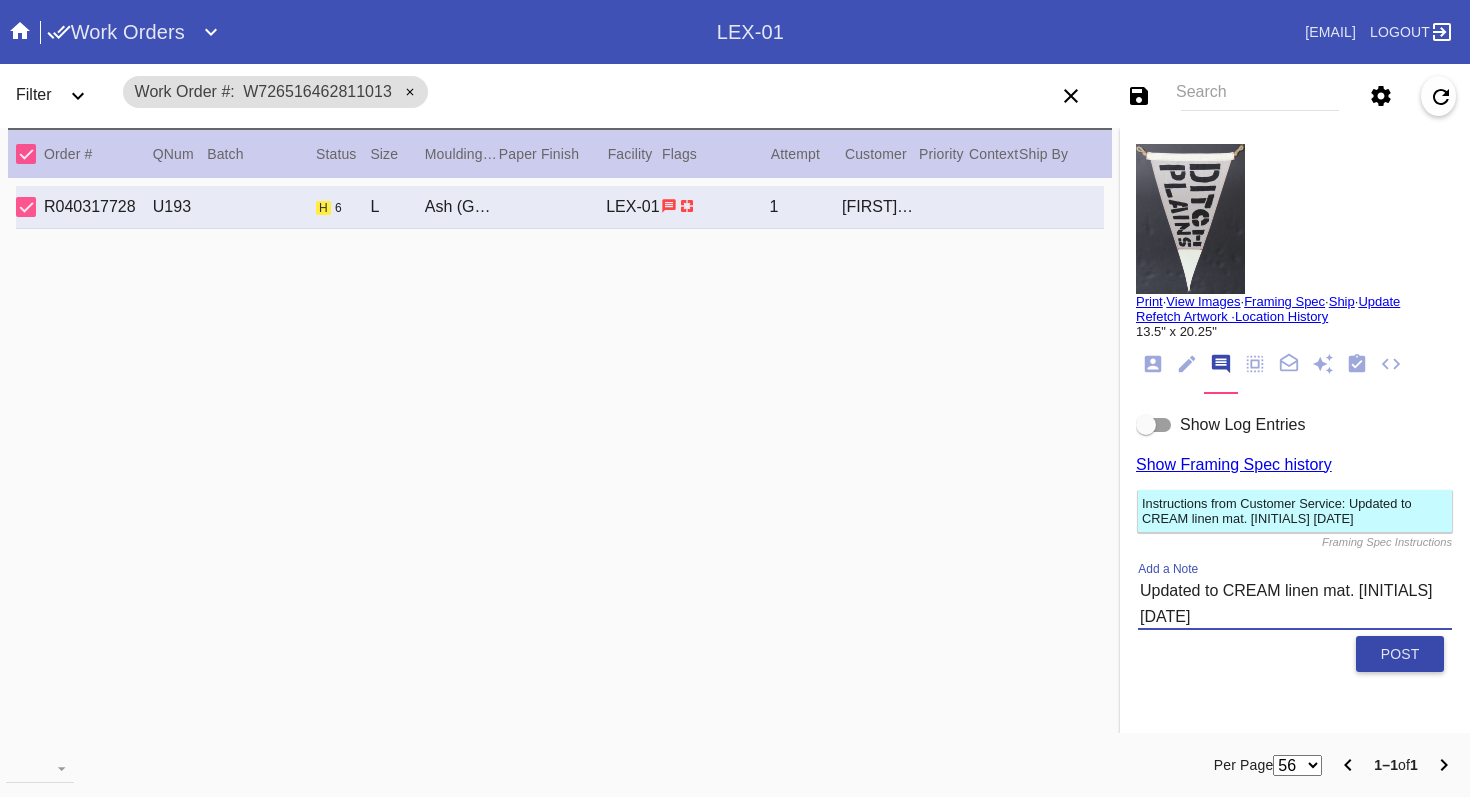 type on "Updated to CREAM linen mat. [INITIALS] [DATE]" 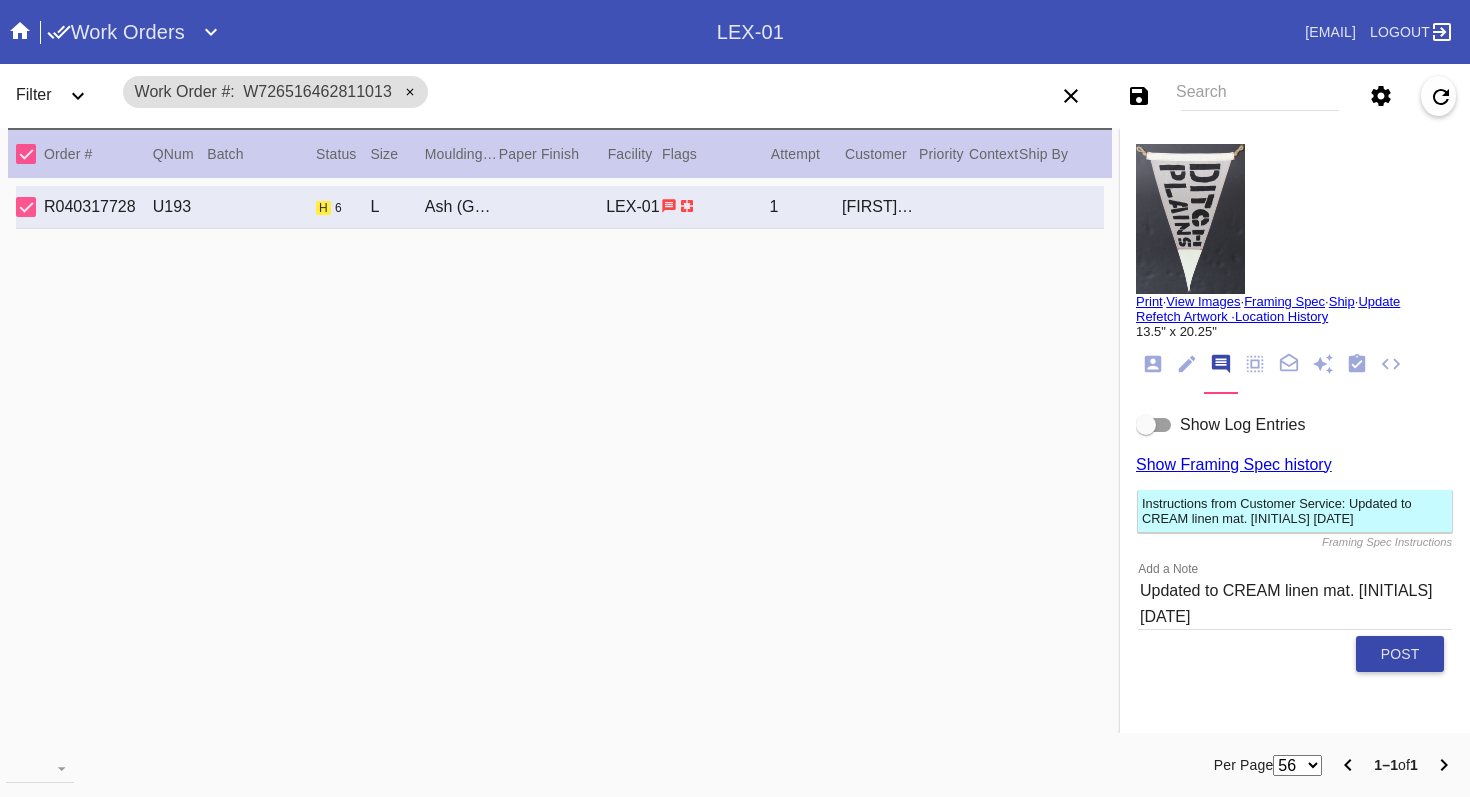 click on "Post" at bounding box center [1400, 654] 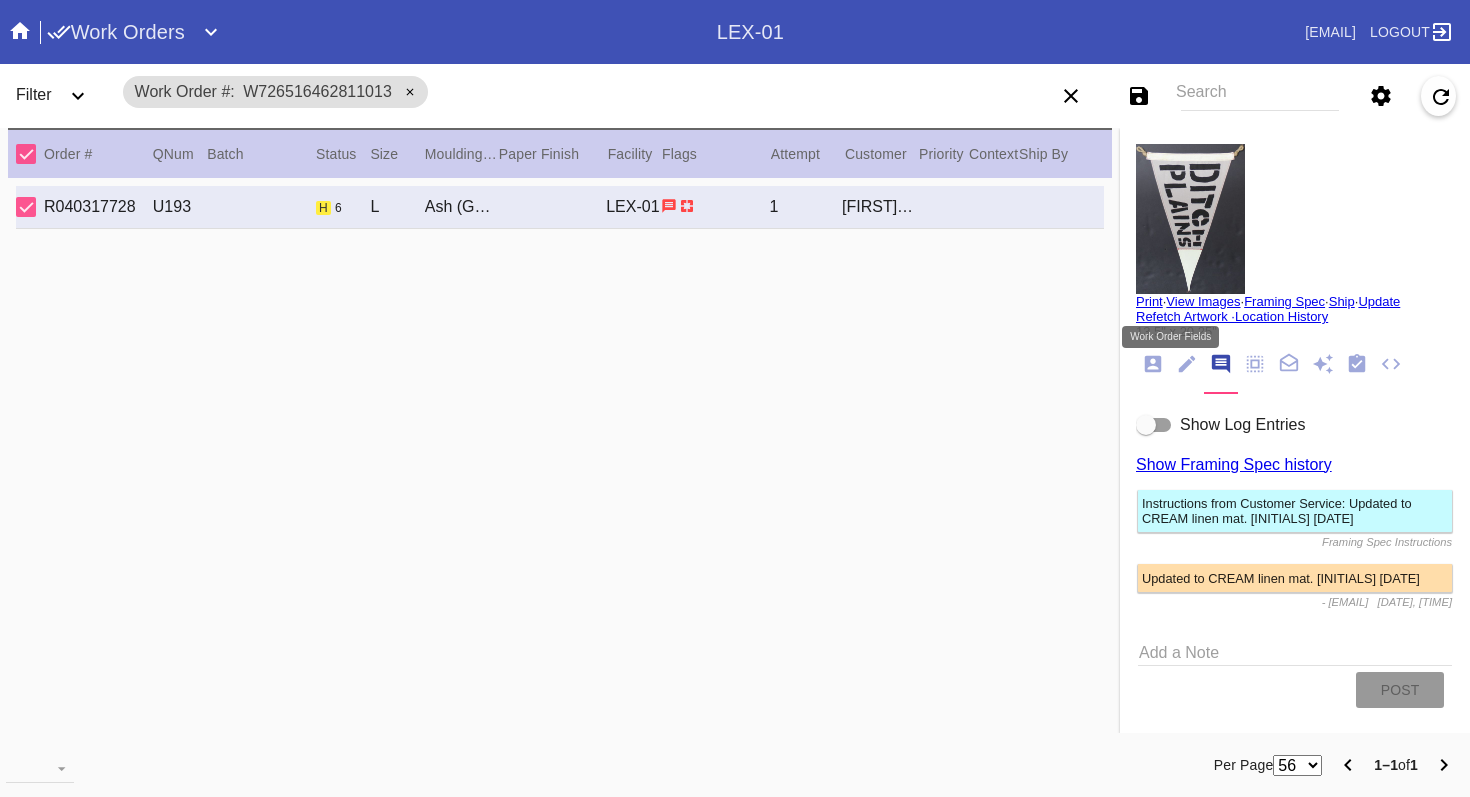 click 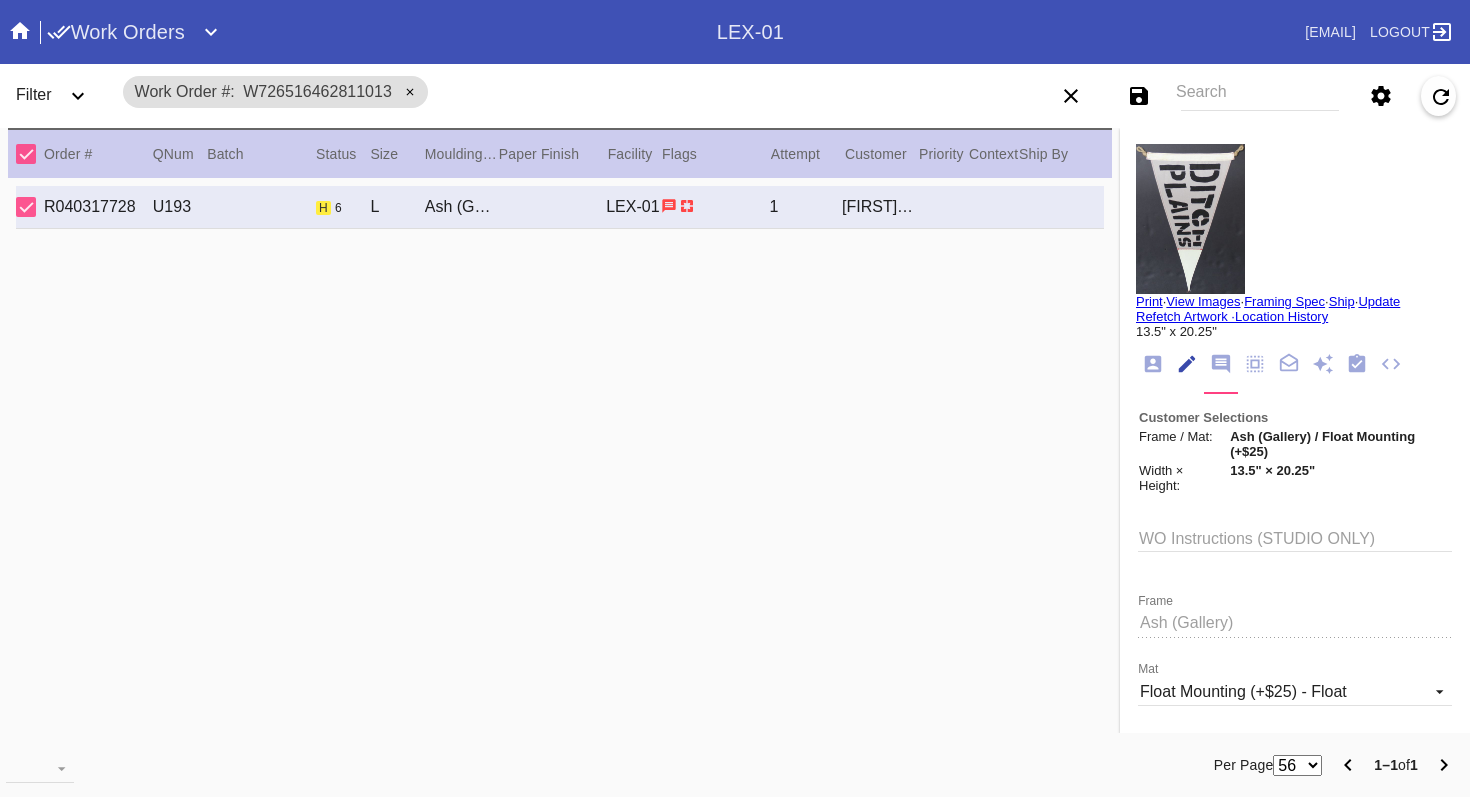 scroll, scrollTop: 73, scrollLeft: 0, axis: vertical 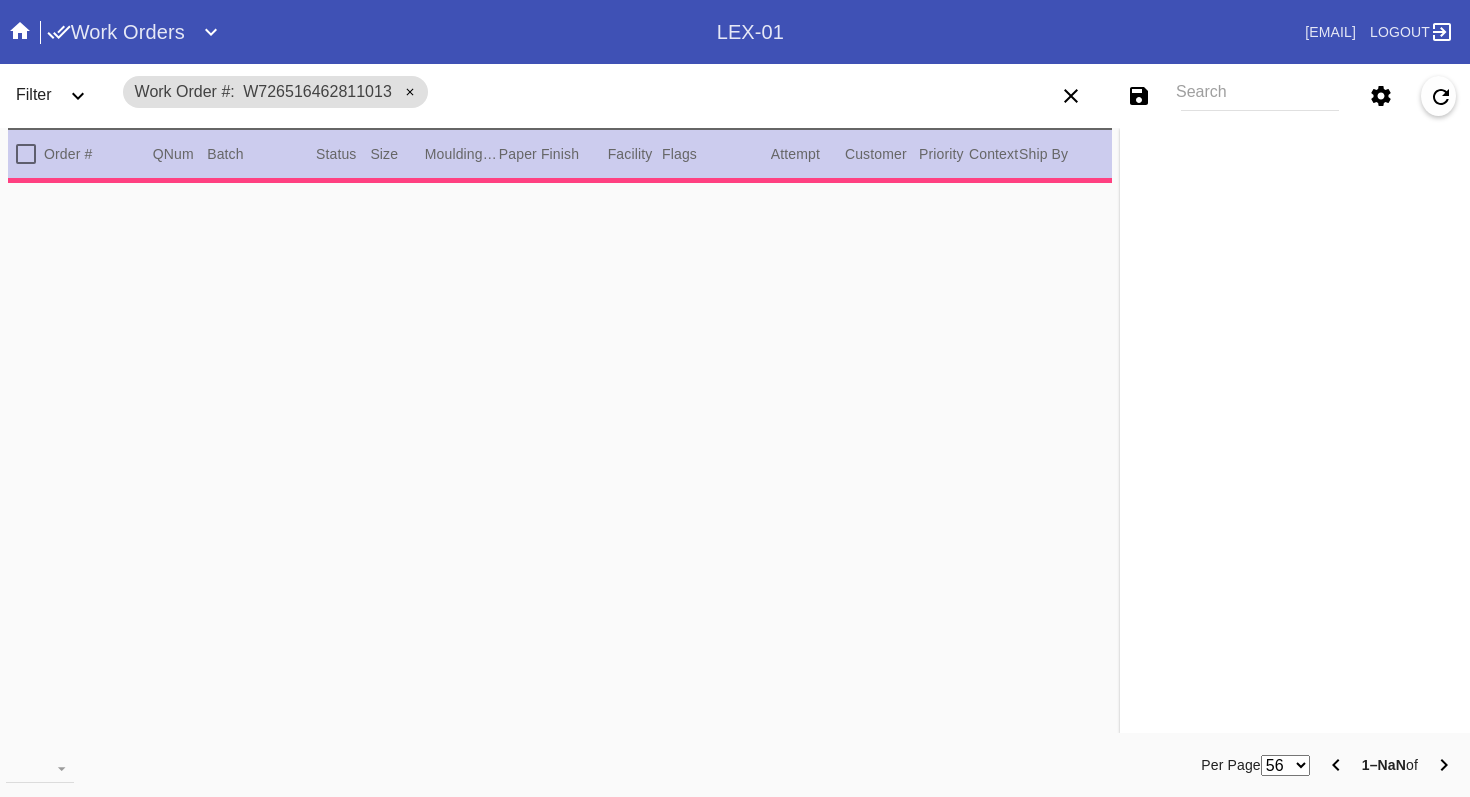 type on "1.5" 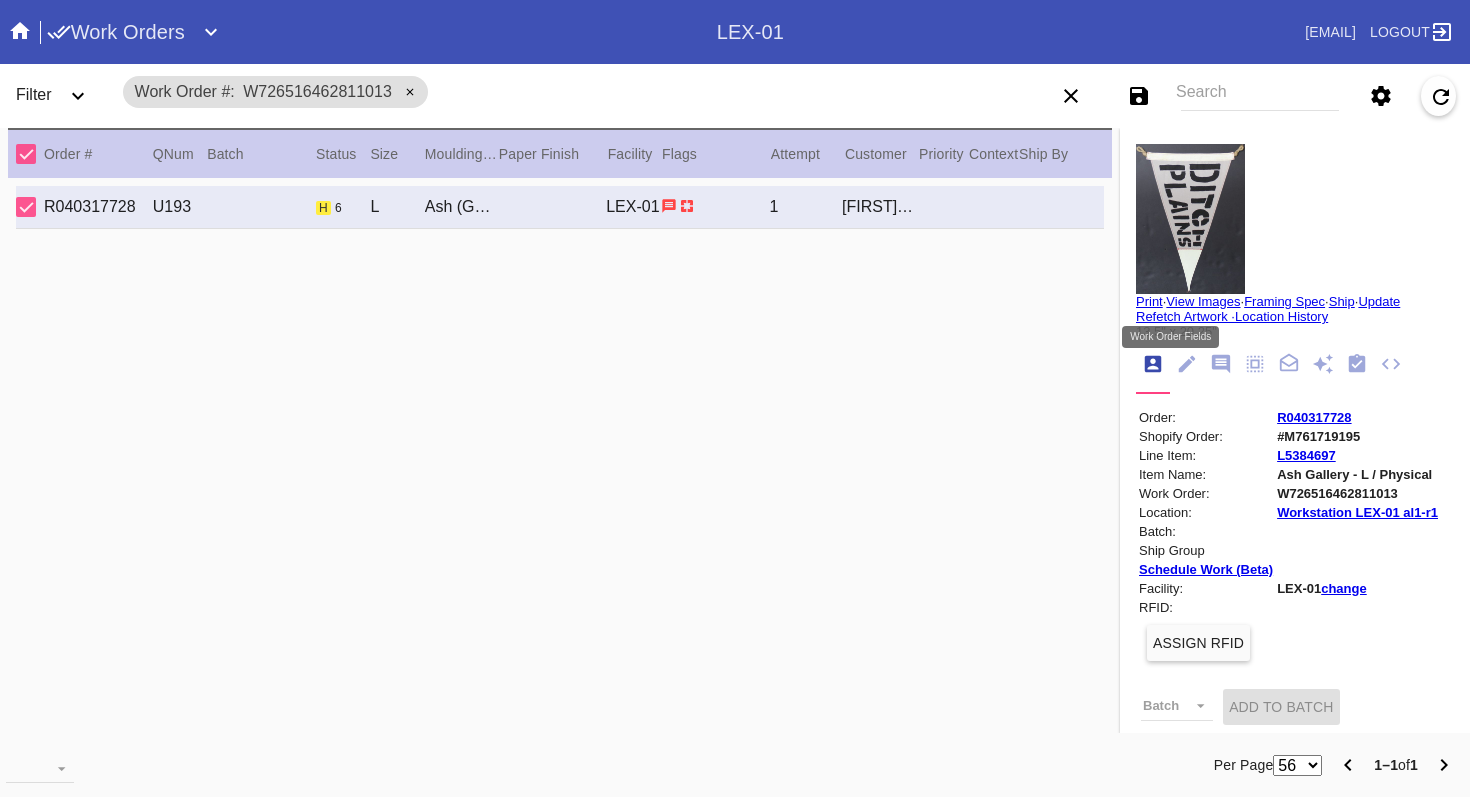 click 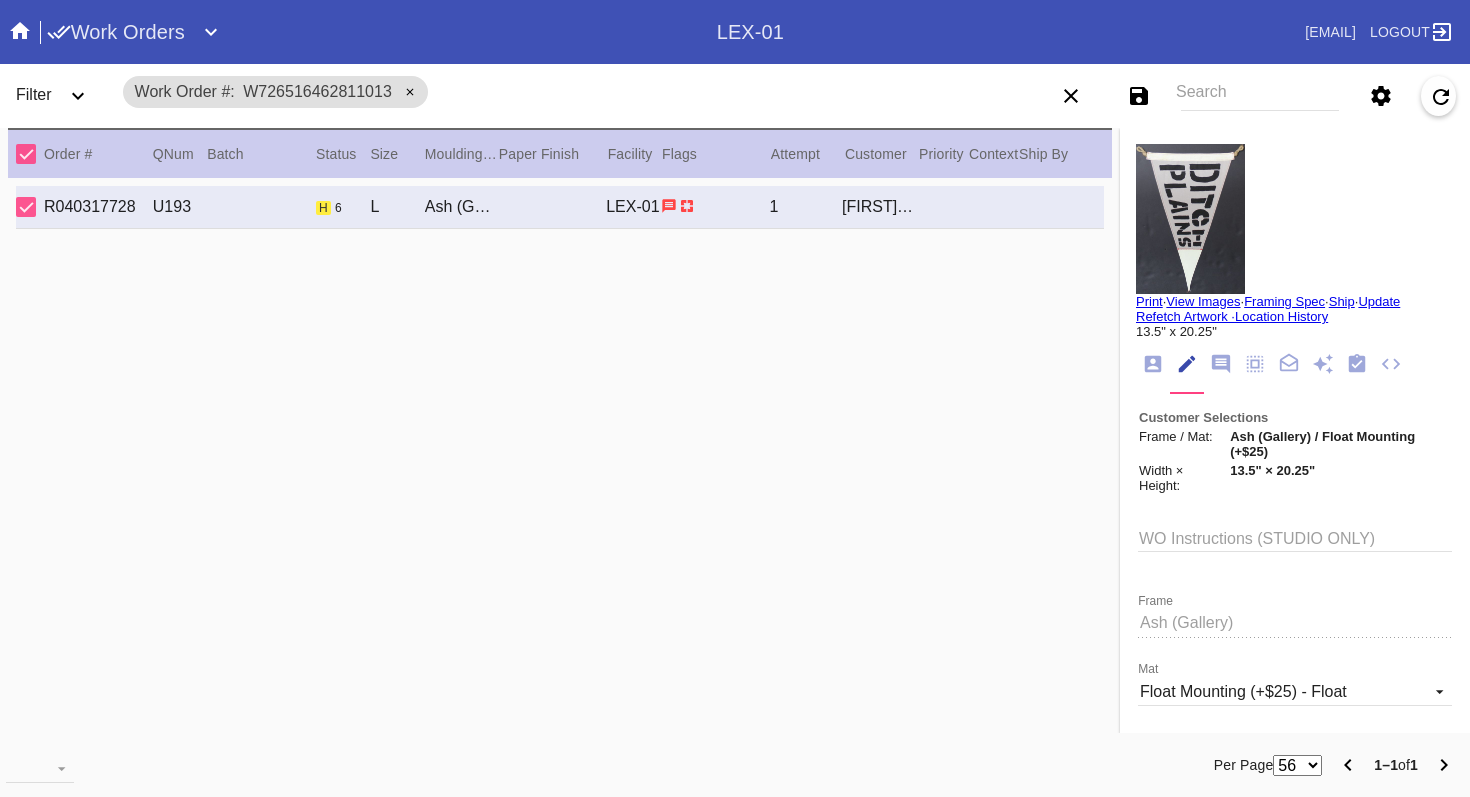 click on "WO Instructions (STUDIO ONLY)" at bounding box center [1295, 537] 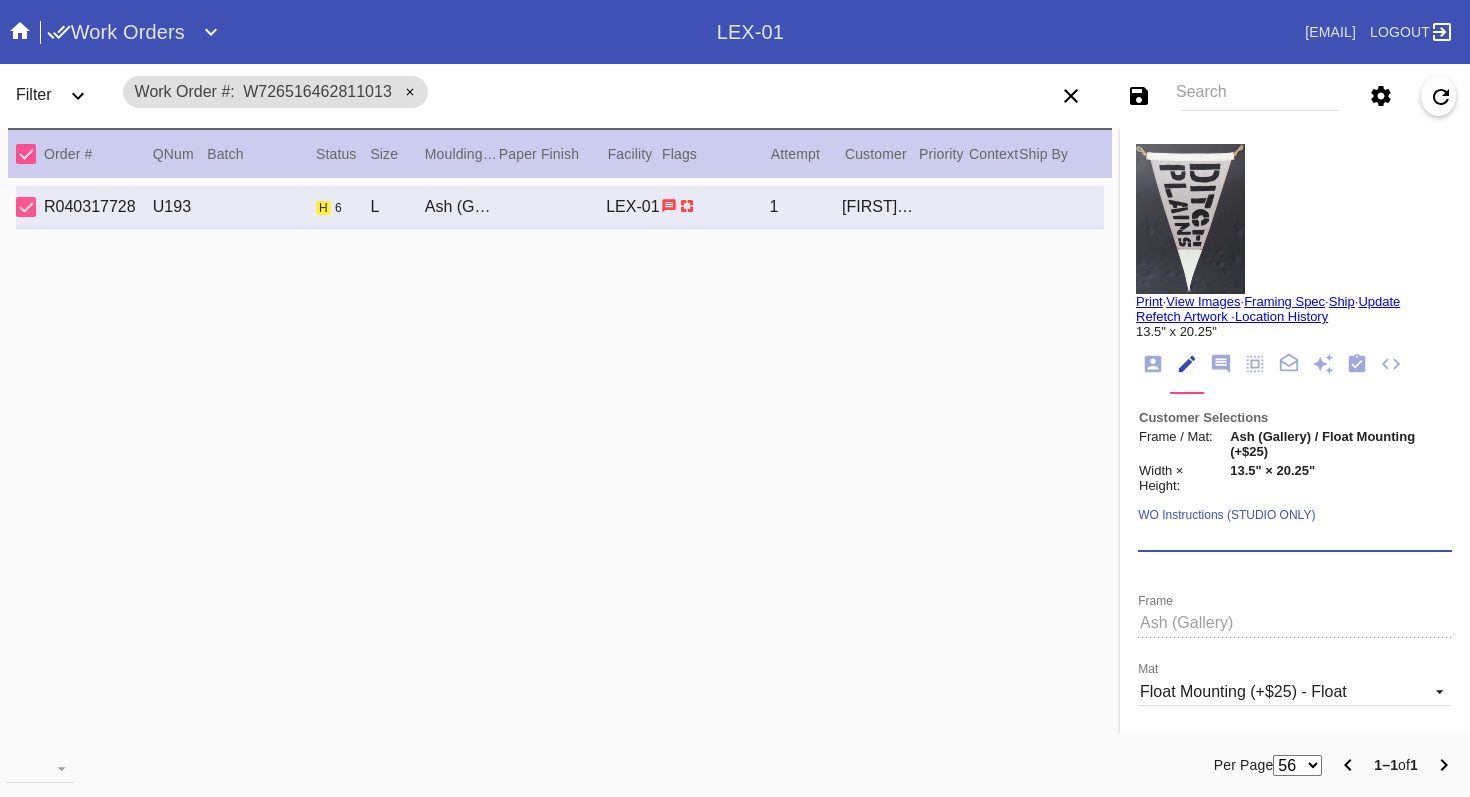 paste on "Updated to CREAM linen mat. [INITIALS] [DATE]" 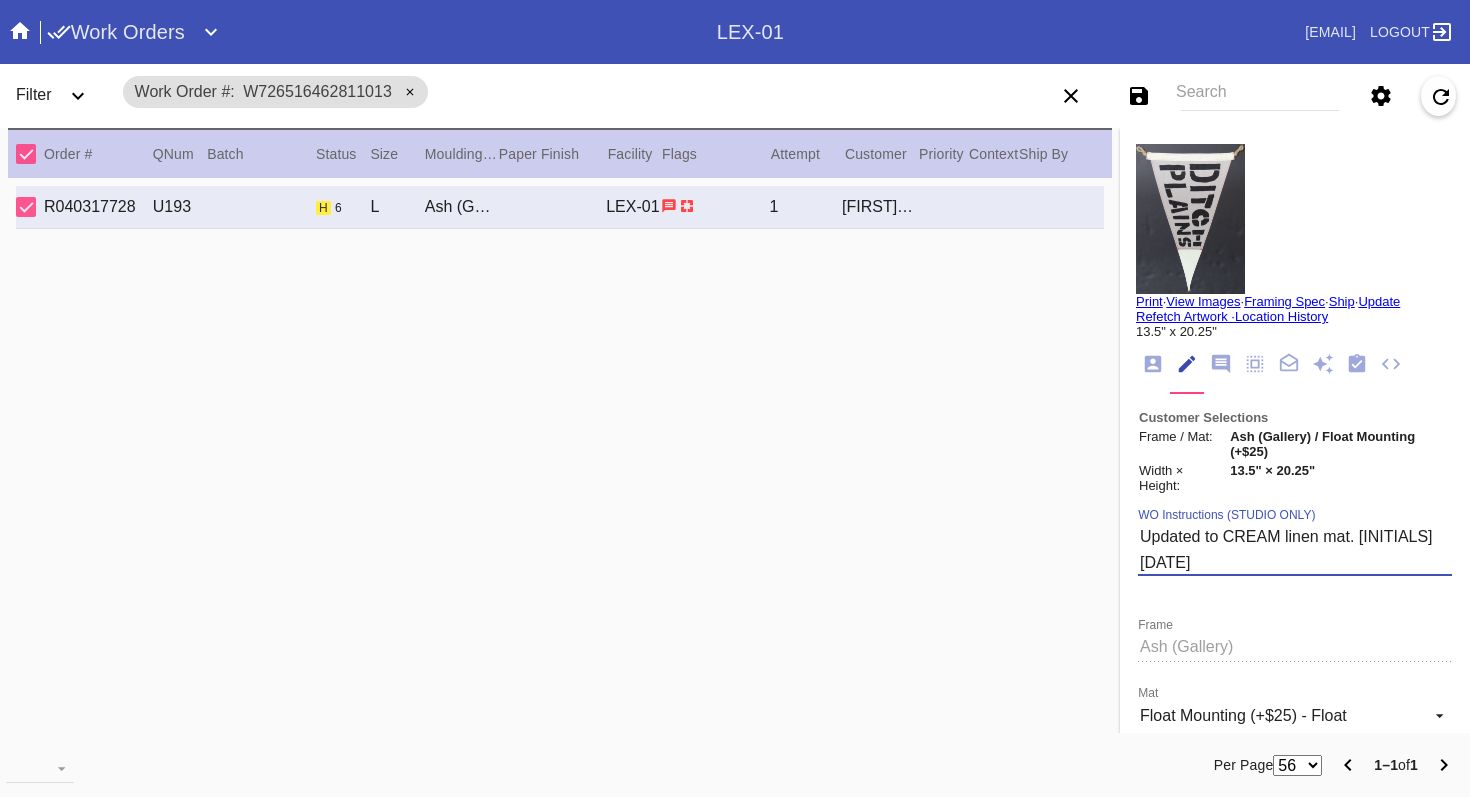 type on "Updated to CREAM linen mat. [INITIALS] [DATE]" 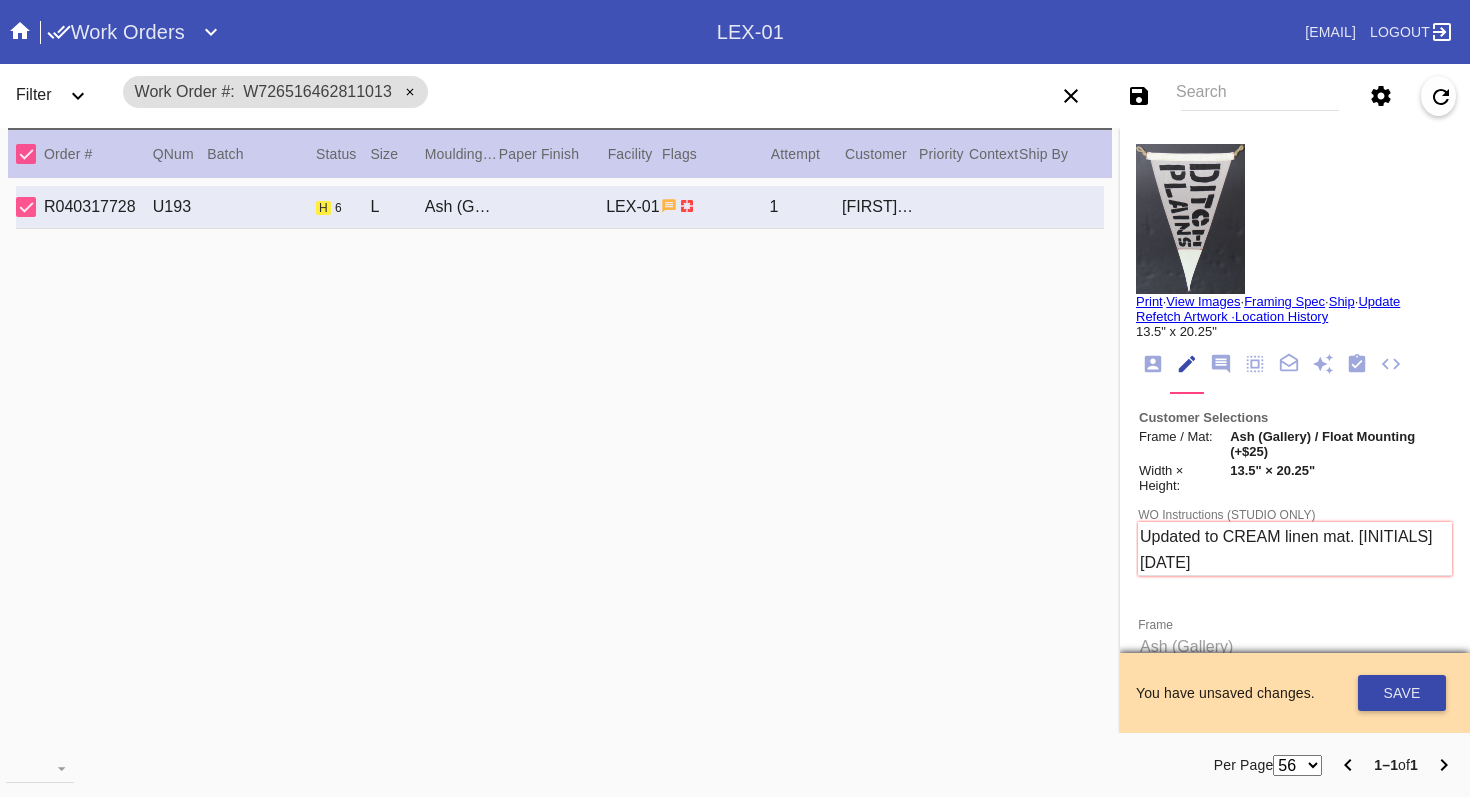 click on "Save" at bounding box center (1402, 693) 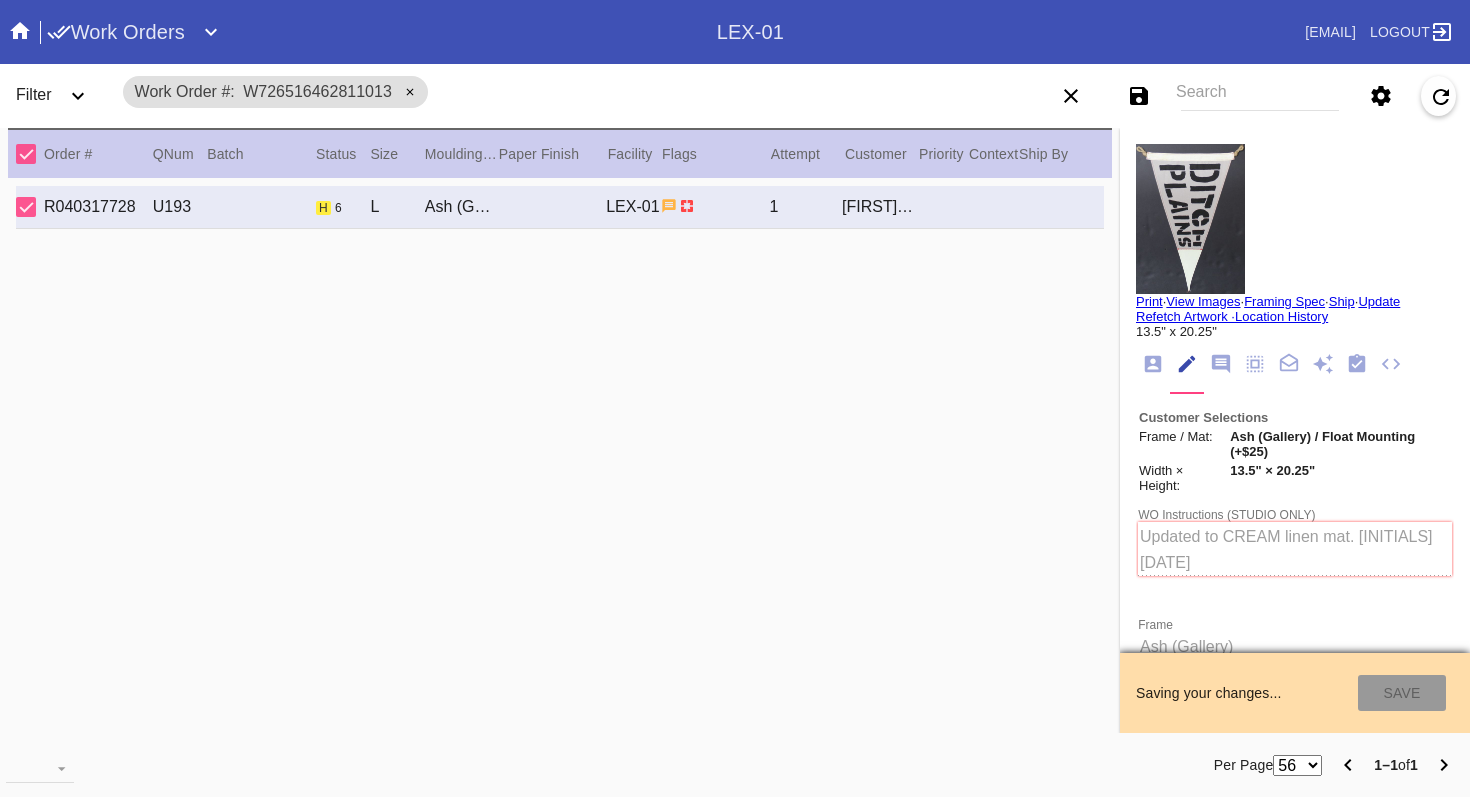type on "8/3/2025" 